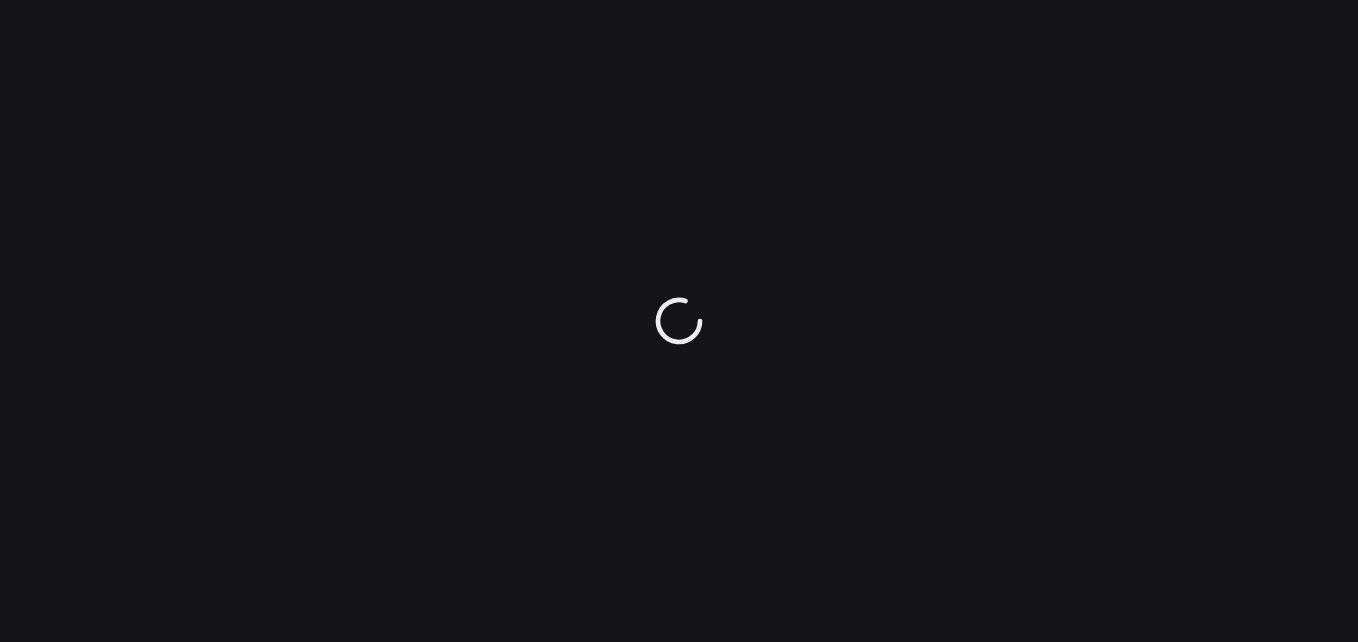 scroll, scrollTop: 0, scrollLeft: 0, axis: both 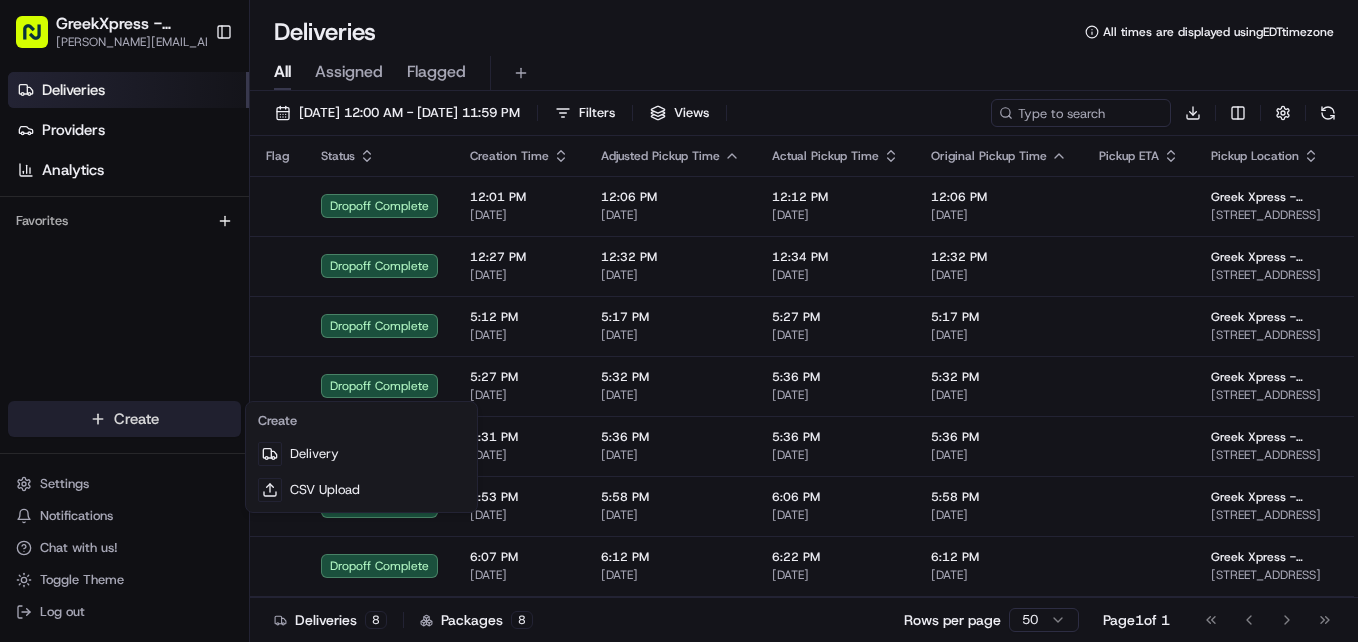 click on "GreekXpress - Staten Island [EMAIL_ADDRESS][DOMAIN_NAME] Toggle Sidebar Deliveries Providers Analytics Favorites Main Menu Members & Organization Organization Users Roles Preferences Customization Tracking Orchestration Automations Dispatch Strategy Locations Pickup Locations Dropoff Locations Billing Billing Refund Requests Integrations Notification Triggers Webhooks API Keys Request Logs Create Settings Notifications Chat with us! Toggle Theme Log out Deliveries All times are displayed using  EDT  timezone All Assigned Flagged [DATE] 12:00 AM - [DATE] 11:59 PM Filters Views Download Flag Status Creation Time Adjusted Pickup Time Actual Pickup Time Original Pickup Time Pickup ETA Pickup Location Adjusted Dropoff Time Actual Dropoff Time Original Dropoff Time Dropoff ETA Dropoff Location Provider Driving Distance Reference Id Tag Action Dropoff Complete 12:01 PM [DATE] 12:06 PM [DATE] 12:12 PM [DATE] 12:06 PM [DATE] Greek Xpress - [GEOGRAPHIC_DATA] 12:29 PM [DATE] 12:30 PM Uber" at bounding box center (679, 321) 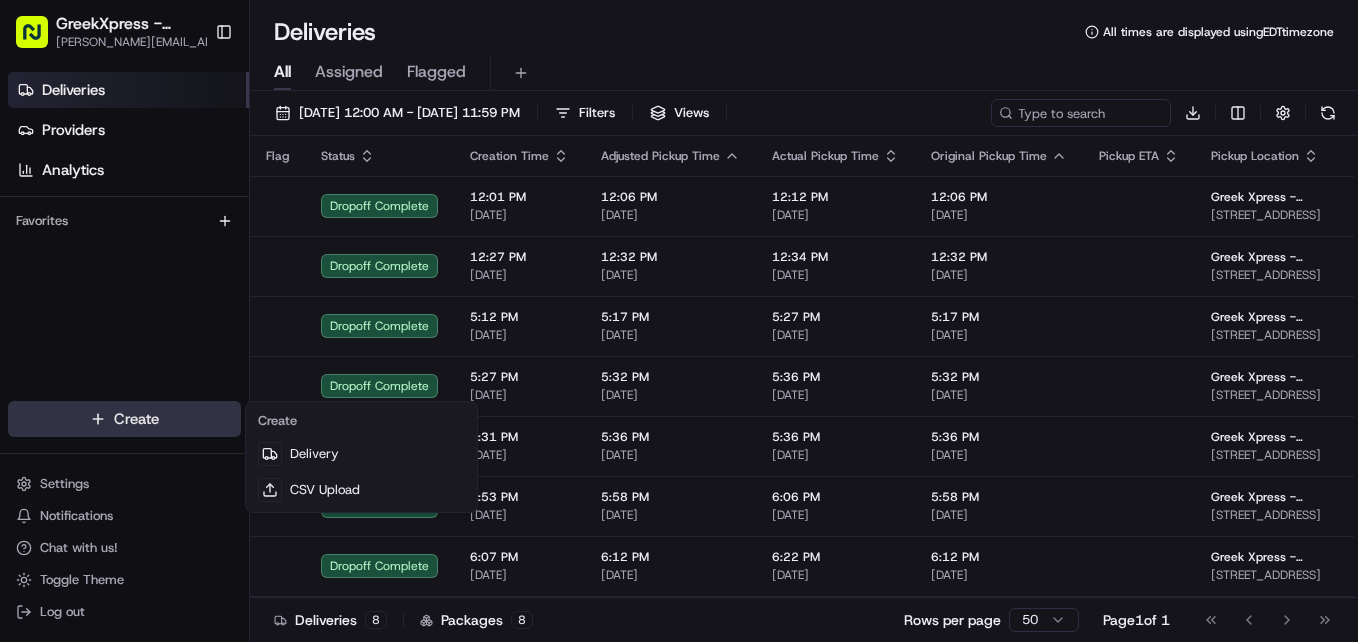 click on "GreekXpress - Staten Island [EMAIL_ADDRESS][DOMAIN_NAME] Toggle Sidebar Deliveries Providers Analytics Favorites Main Menu Members & Organization Organization Users Roles Preferences Customization Tracking Orchestration Automations Dispatch Strategy Locations Pickup Locations Dropoff Locations Billing Billing Refund Requests Integrations Notification Triggers Webhooks API Keys Request Logs Create Settings Notifications Chat with us! Toggle Theme Log out Deliveries All times are displayed using  EDT  timezone All Assigned Flagged [DATE] 12:00 AM - [DATE] 11:59 PM Filters Views Download Flag Status Creation Time Adjusted Pickup Time Actual Pickup Time Original Pickup Time Pickup ETA Pickup Location Adjusted Dropoff Time Actual Dropoff Time Original Dropoff Time Dropoff ETA Dropoff Location Provider Driving Distance Reference Id Tag Action Dropoff Complete 12:01 PM [DATE] 12:06 PM [DATE] 12:12 PM [DATE] 12:06 PM [DATE] Greek Xpress - [GEOGRAPHIC_DATA] 12:29 PM [DATE] 12:30 PM Uber" at bounding box center (679, 321) 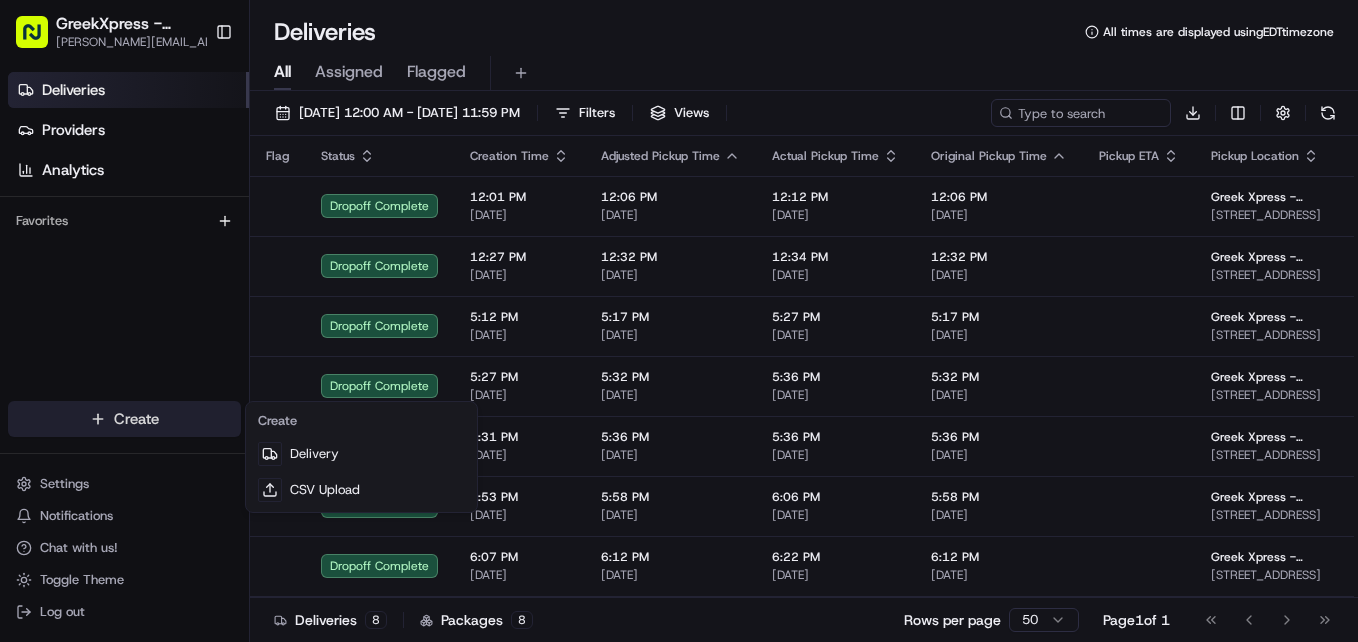 click on "GreekXpress - Staten Island [EMAIL_ADDRESS][DOMAIN_NAME] Toggle Sidebar Deliveries Providers Analytics Favorites Main Menu Members & Organization Organization Users Roles Preferences Customization Tracking Orchestration Automations Dispatch Strategy Locations Pickup Locations Dropoff Locations Billing Billing Refund Requests Integrations Notification Triggers Webhooks API Keys Request Logs Create Settings Notifications Chat with us! Toggle Theme Log out Deliveries All times are displayed using  EDT  timezone All Assigned Flagged [DATE] 12:00 AM - [DATE] 11:59 PM Filters Views Download Flag Status Creation Time Adjusted Pickup Time Actual Pickup Time Original Pickup Time Pickup ETA Pickup Location Adjusted Dropoff Time Actual Dropoff Time Original Dropoff Time Dropoff ETA Dropoff Location Provider Driving Distance Reference Id Tag Action Dropoff Complete 12:01 PM [DATE] 12:06 PM [DATE] 12:12 PM [DATE] 12:06 PM [DATE] Greek Xpress - [GEOGRAPHIC_DATA] 12:29 PM [DATE] 12:30 PM Uber" at bounding box center (679, 321) 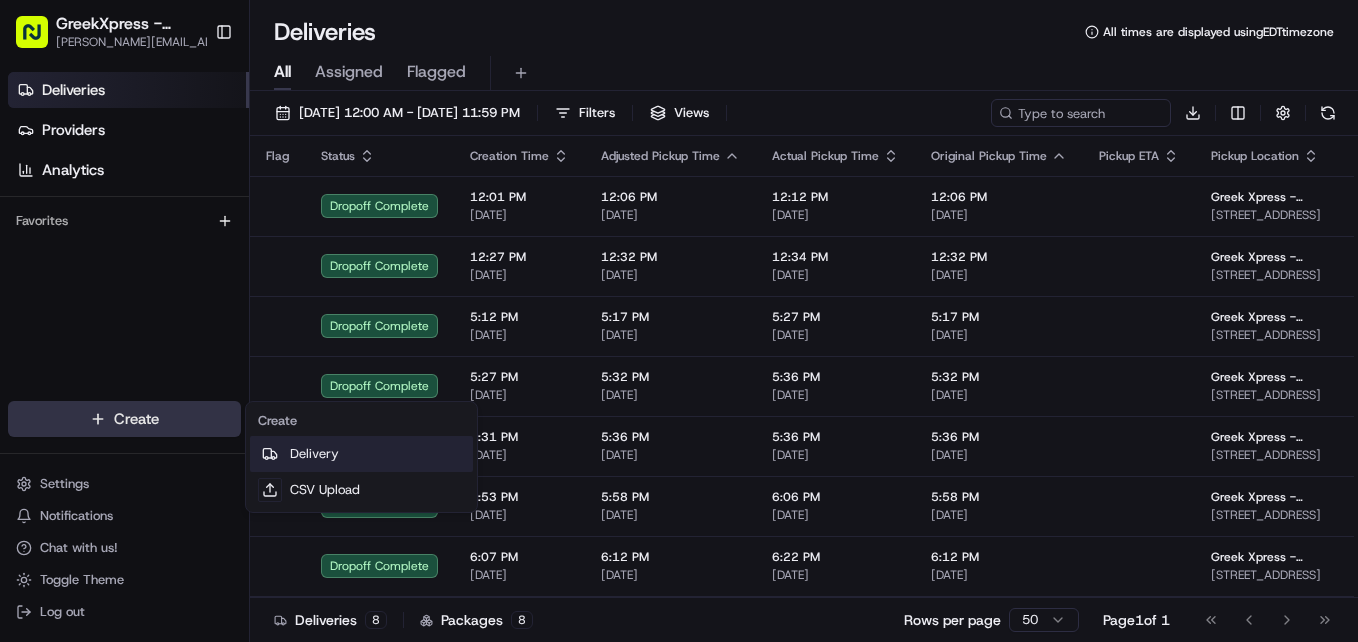 click on "Delivery" at bounding box center [361, 454] 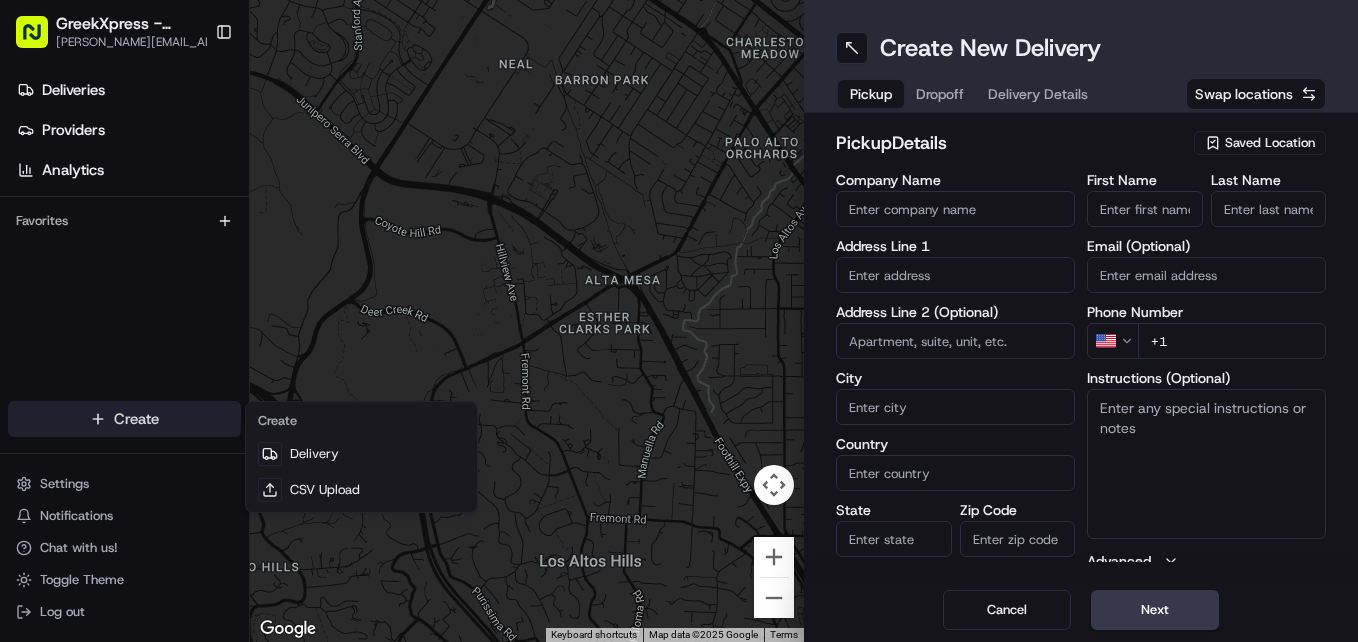 click on "GreekXpress - Staten Island [EMAIL_ADDRESS][DOMAIN_NAME] Toggle Sidebar Deliveries Providers Analytics Favorites Main Menu Members & Organization Organization Users Roles Preferences Customization Tracking Orchestration Automations Dispatch Strategy Locations Pickup Locations Dropoff Locations Billing Billing Refund Requests Integrations Notification Triggers Webhooks API Keys Request Logs Create Settings Notifications Chat with us! Toggle Theme Log out To navigate the map with touch gestures double-tap and hold your finger on the map, then drag the map. ← Move left → Move right ↑ Move up ↓ Move down + Zoom in - Zoom out Home Jump left by 75% End Jump right by 75% Page Up Jump up by 75% Page Down Jump down by 75% Keyboard shortcuts Map Data Map data ©2025 Google Map data ©2025 Google 500 m  Click to toggle between metric and imperial units Terms Report a map error Create New Delivery Pickup Dropoff Delivery Details Swap locations pickup  Details Saved Location Company Name Address Line 1 US" at bounding box center (679, 321) 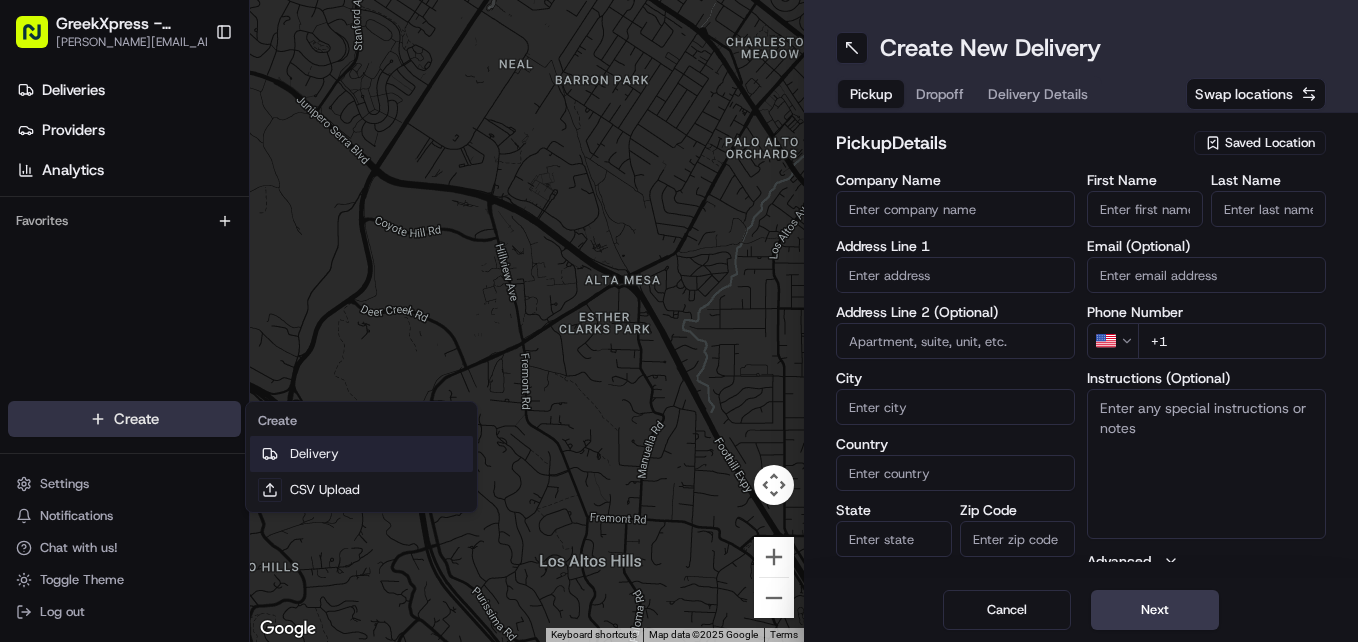 click on "Delivery" at bounding box center (361, 454) 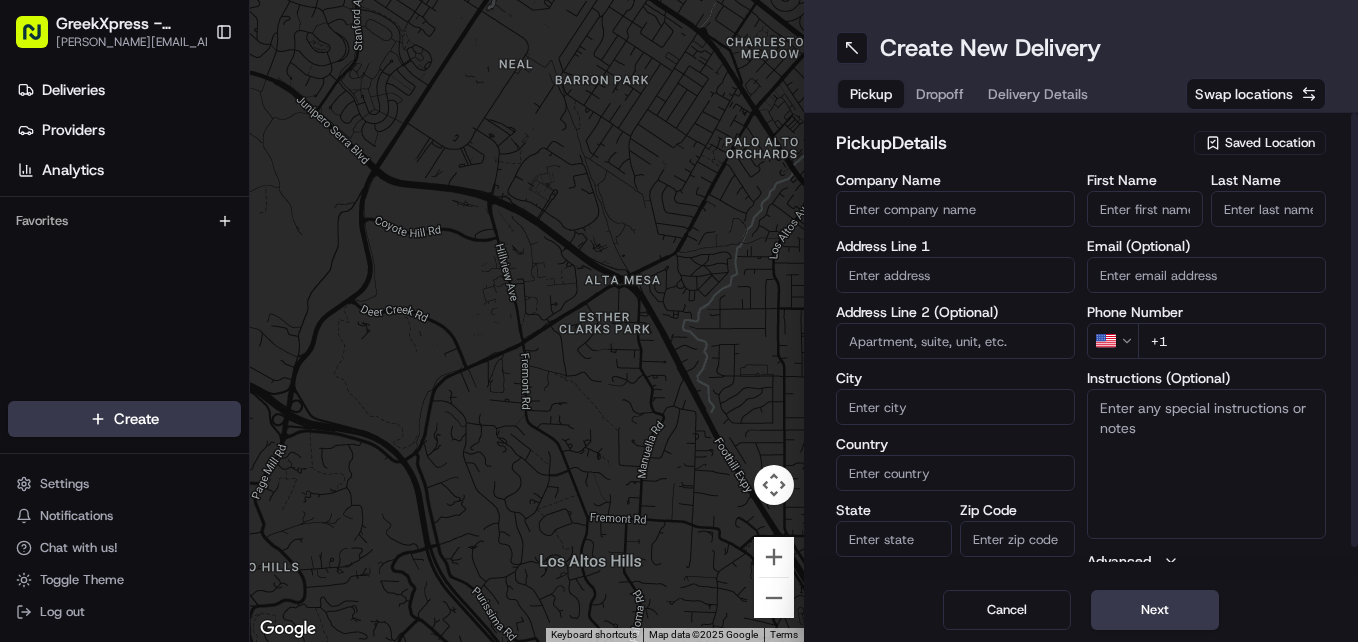 click on "Saved Location" at bounding box center [1270, 143] 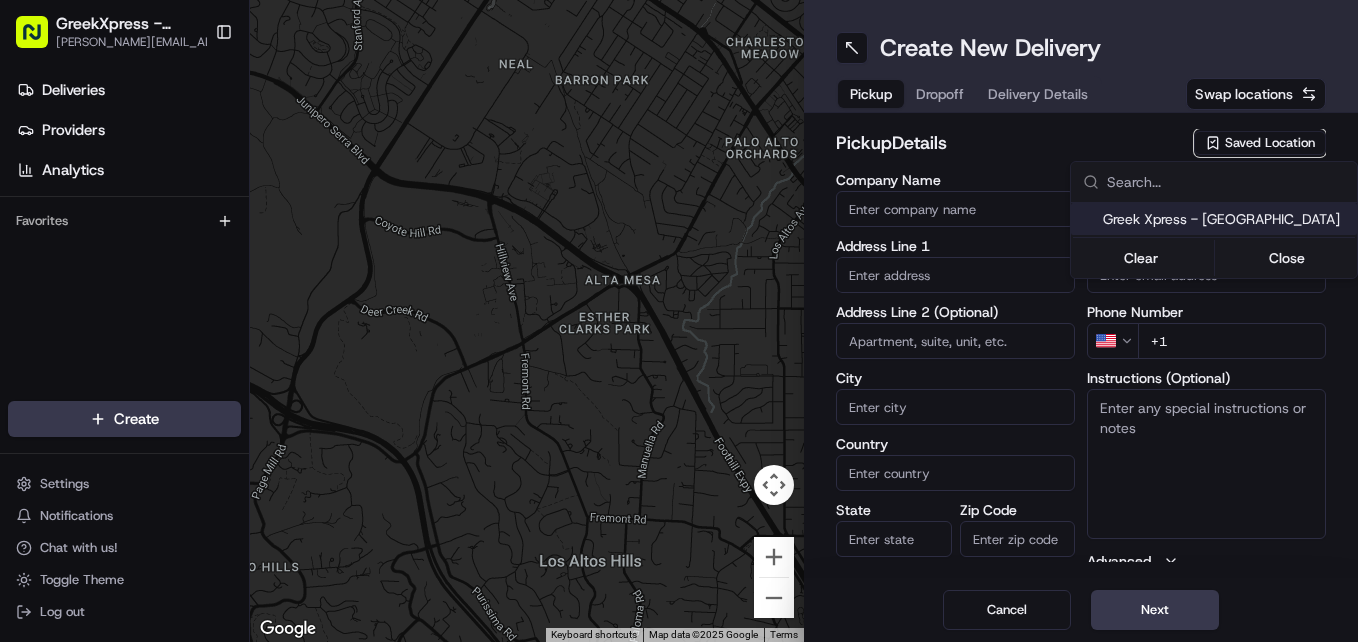 click on "Greek Xpress - [GEOGRAPHIC_DATA]" at bounding box center [1226, 219] 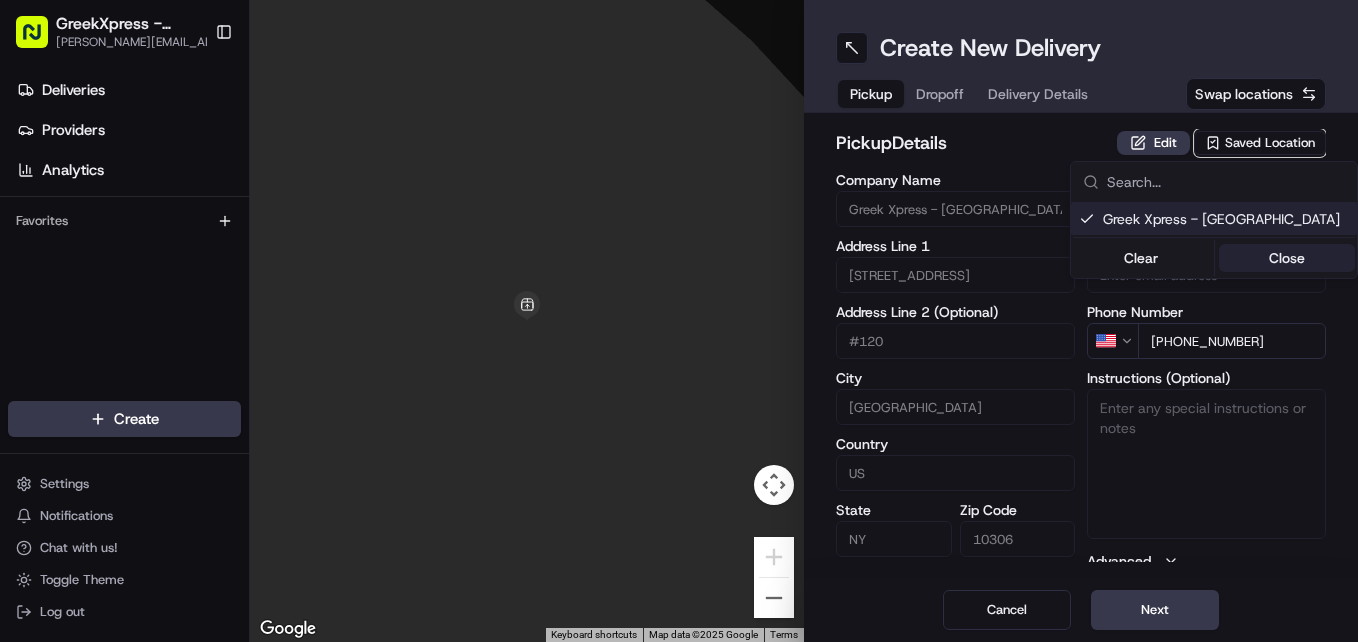 click on "Close" at bounding box center [1287, 258] 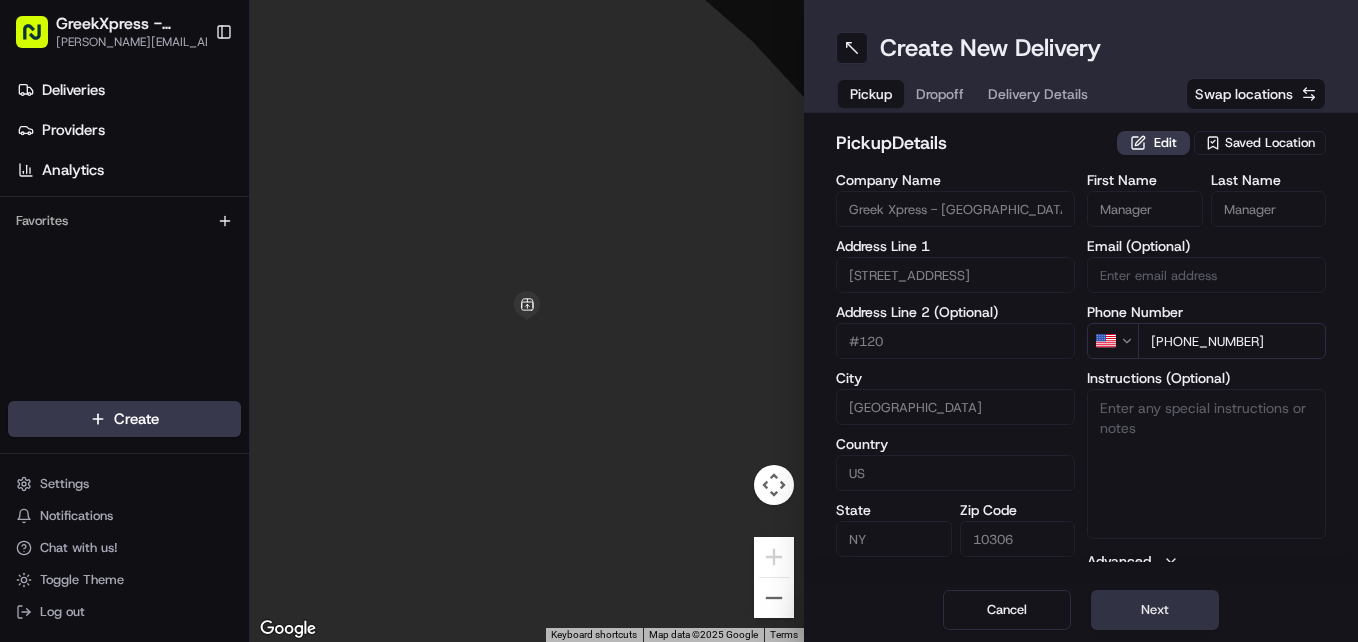 click on "Next" at bounding box center [1155, 610] 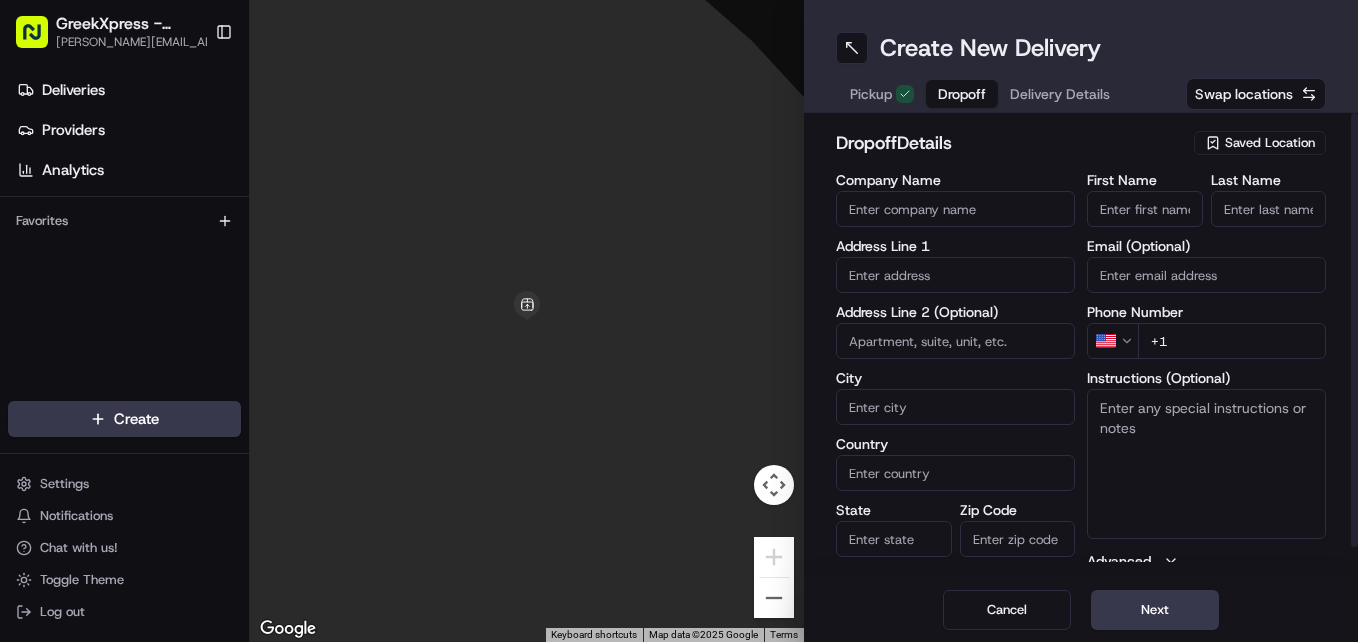 click on "First Name" at bounding box center (1145, 209) 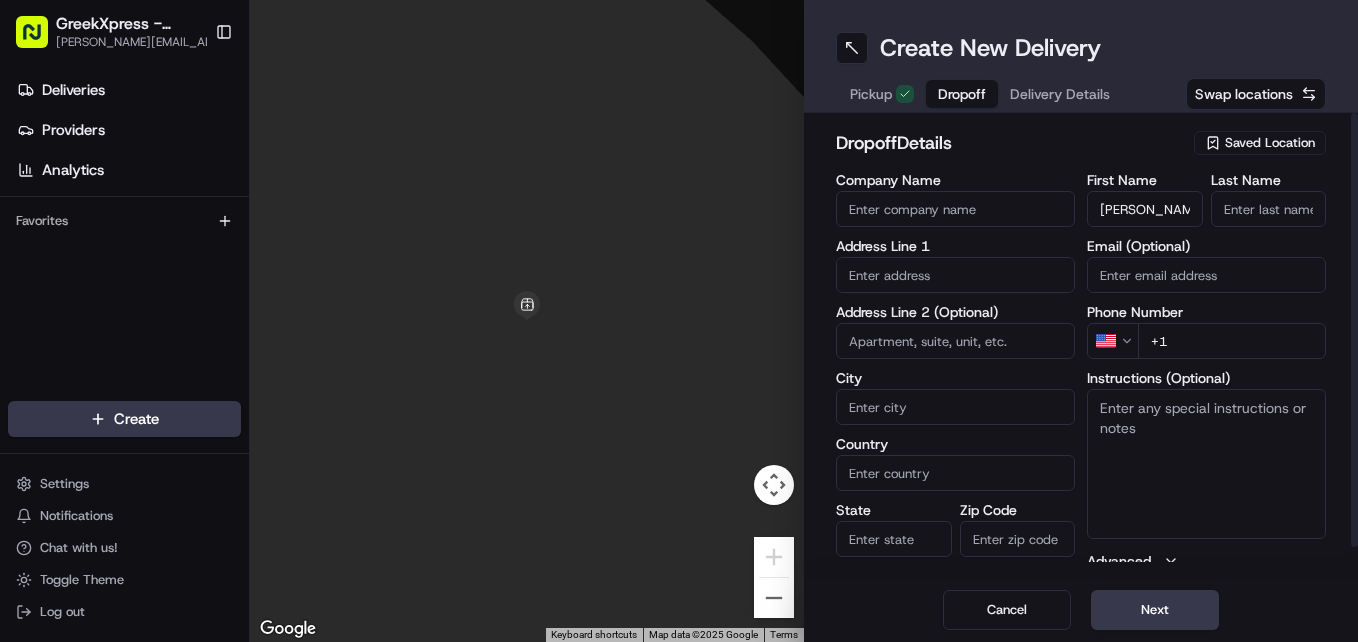 type on "[PERSON_NAME]" 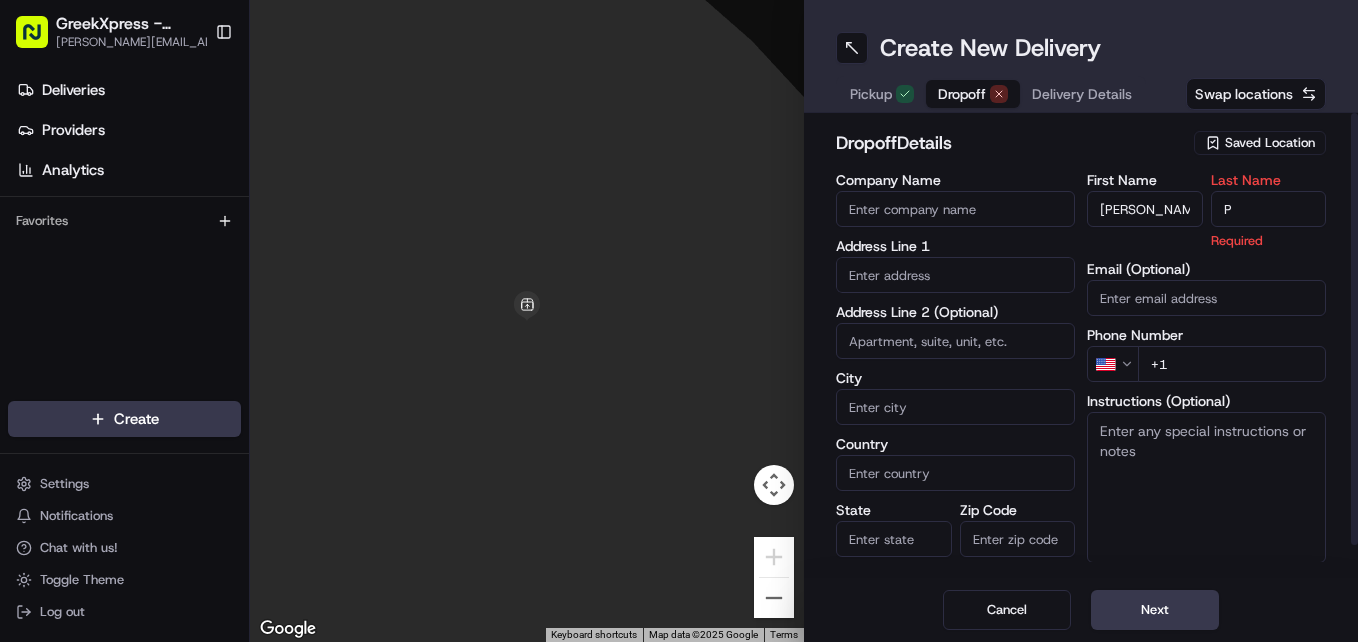 type on "P" 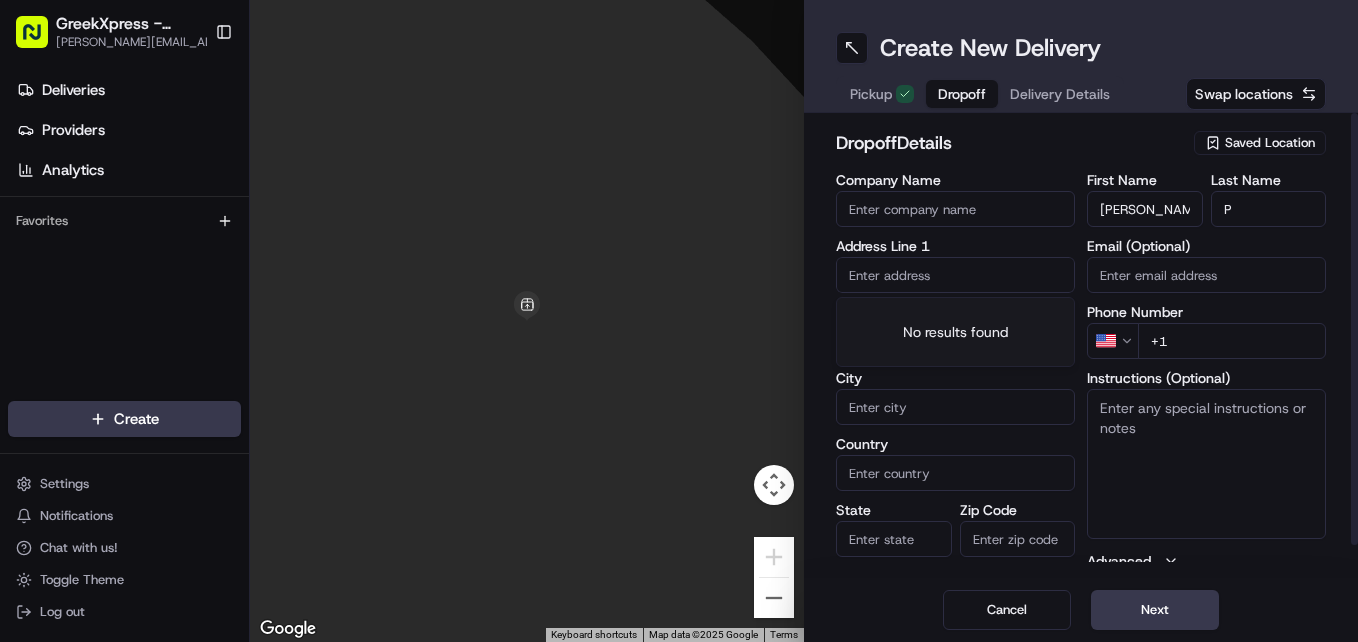 click at bounding box center [955, 275] 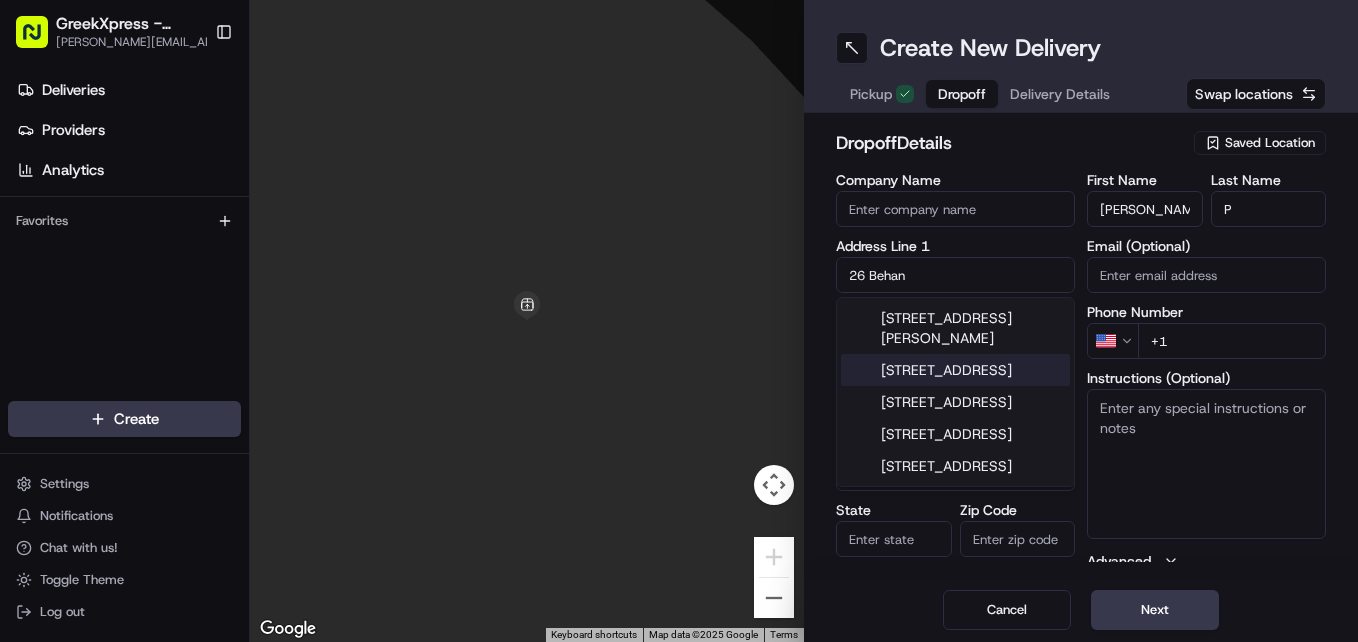 click on "[STREET_ADDRESS]" at bounding box center (955, 370) 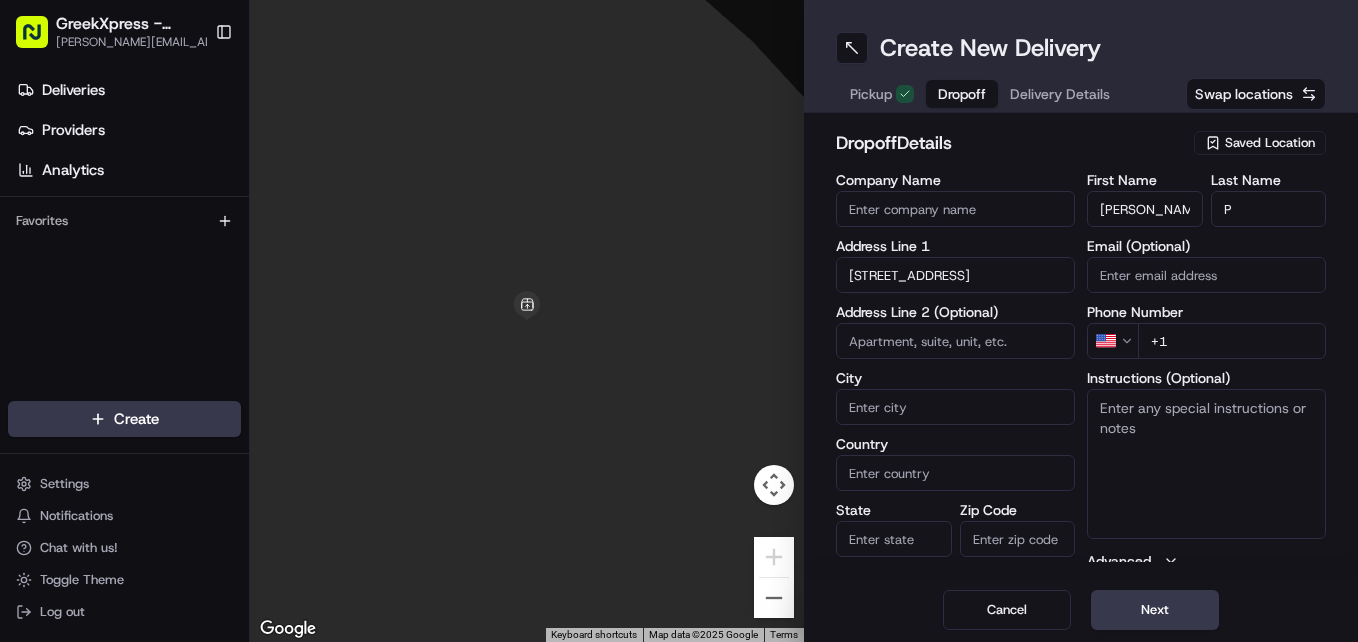 type on "[STREET_ADDRESS]" 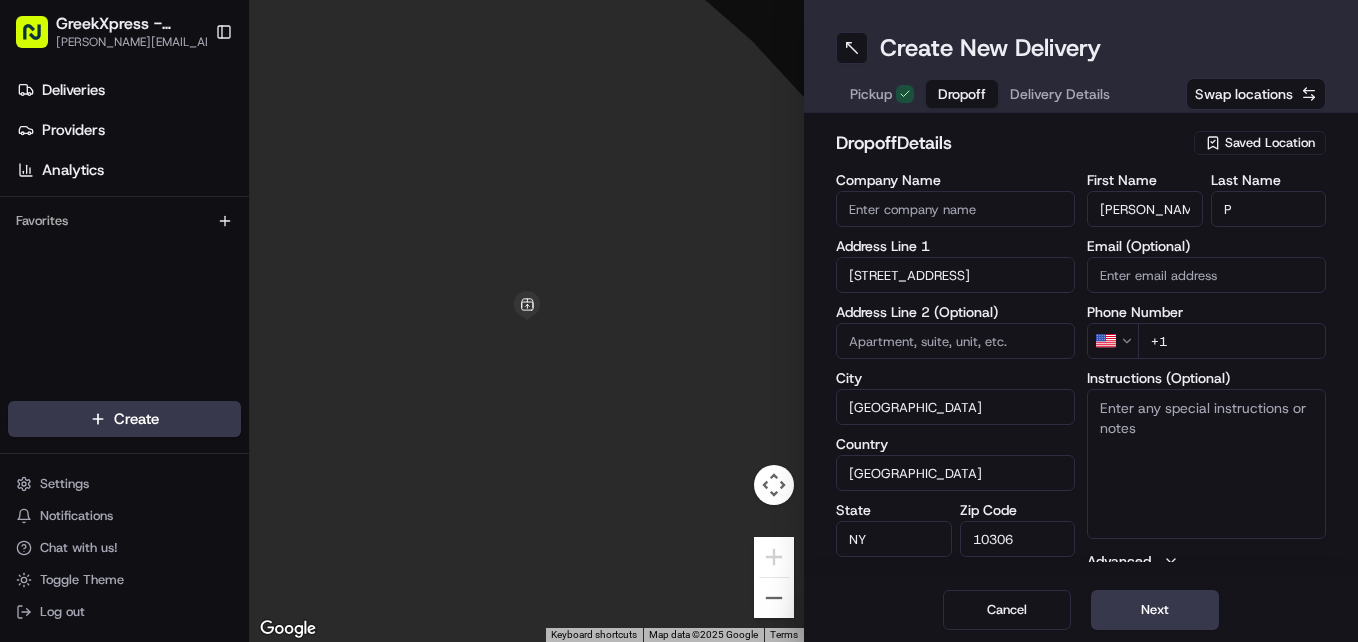 type on "[STREET_ADDRESS]" 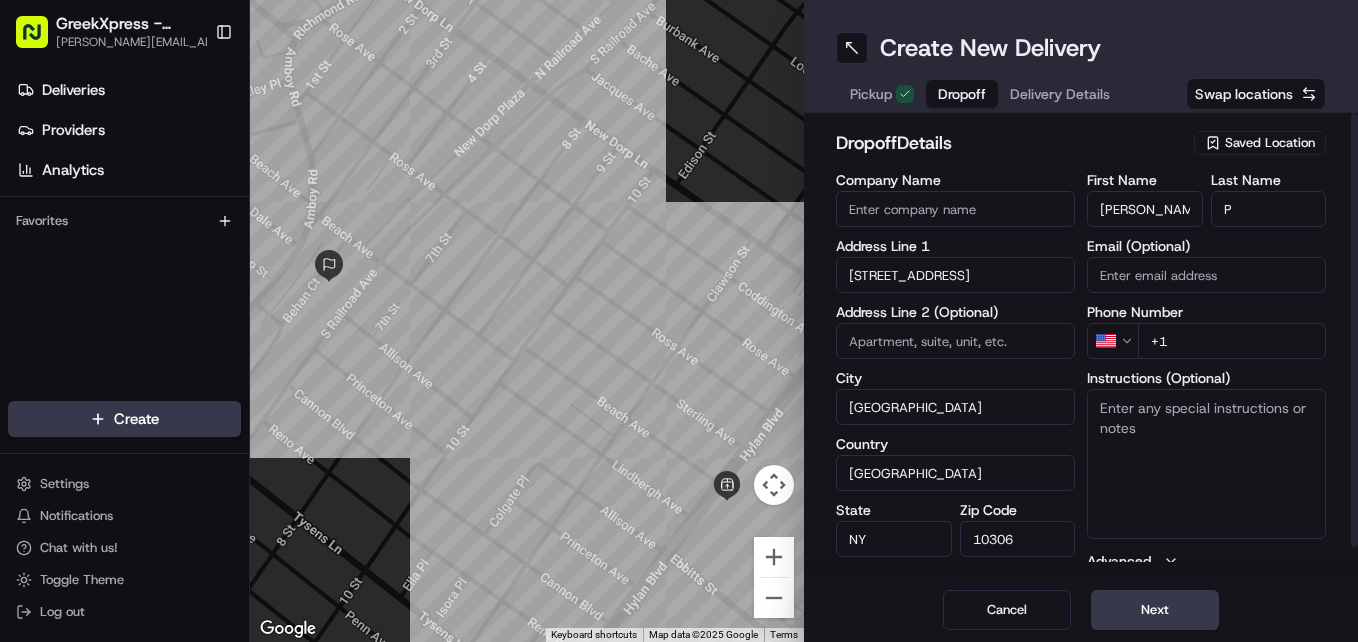 click on "+1" at bounding box center [1232, 341] 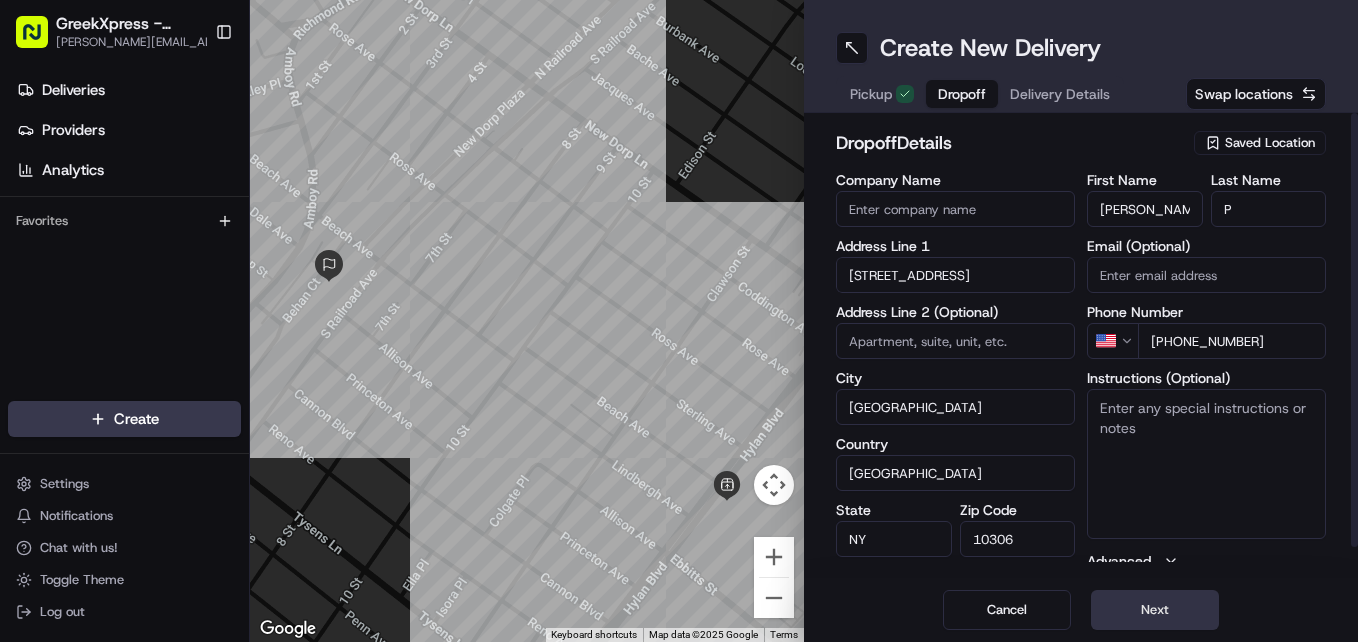 type on "[PHONE_NUMBER]" 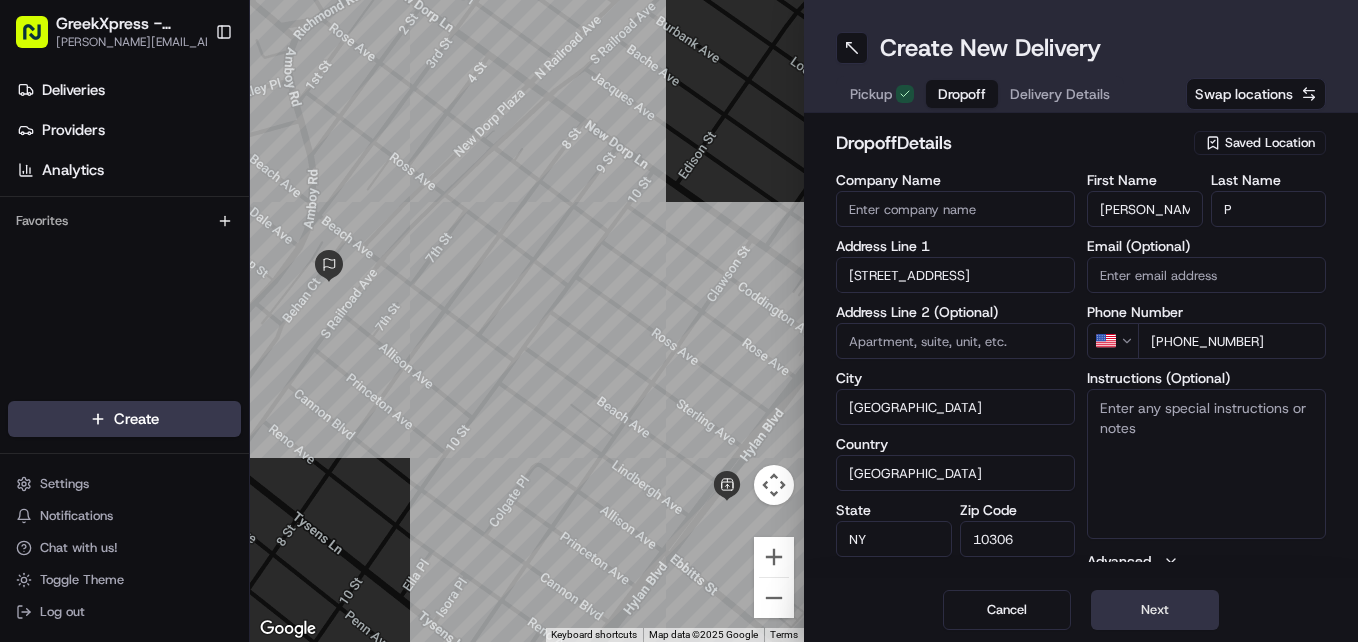 click on "Next" at bounding box center [1155, 610] 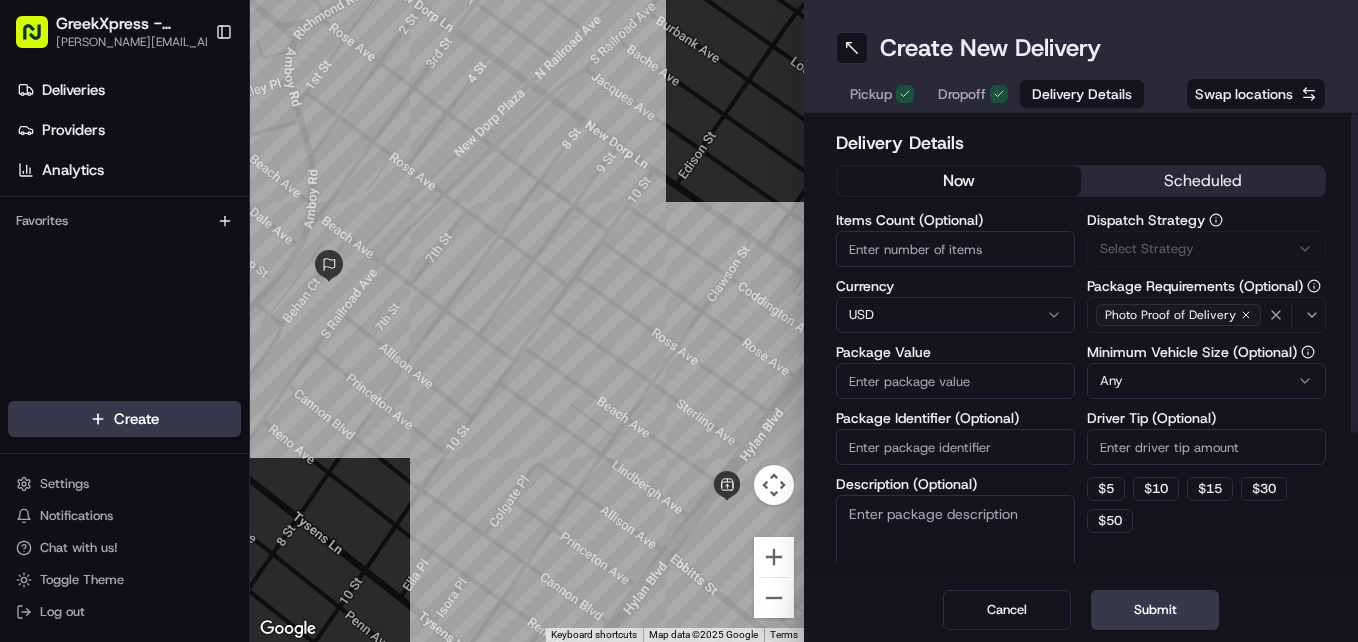 click on "Items Count (Optional)" at bounding box center [955, 249] 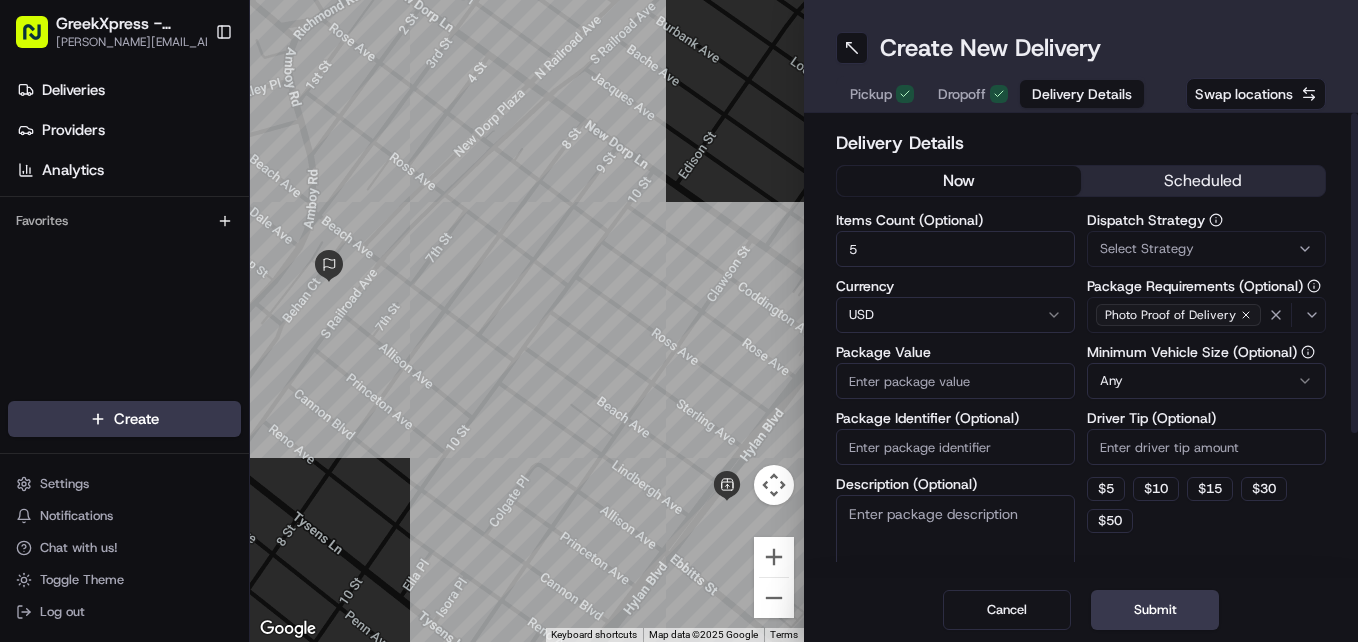 type on "5" 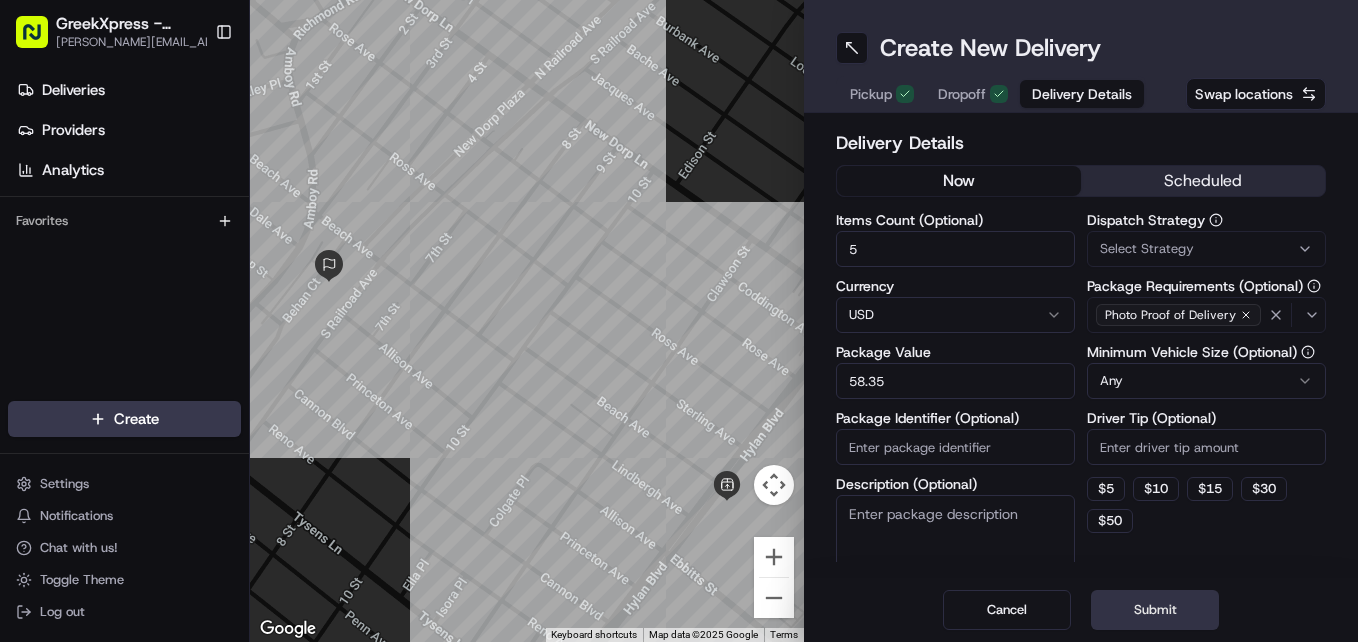 type on "58.35" 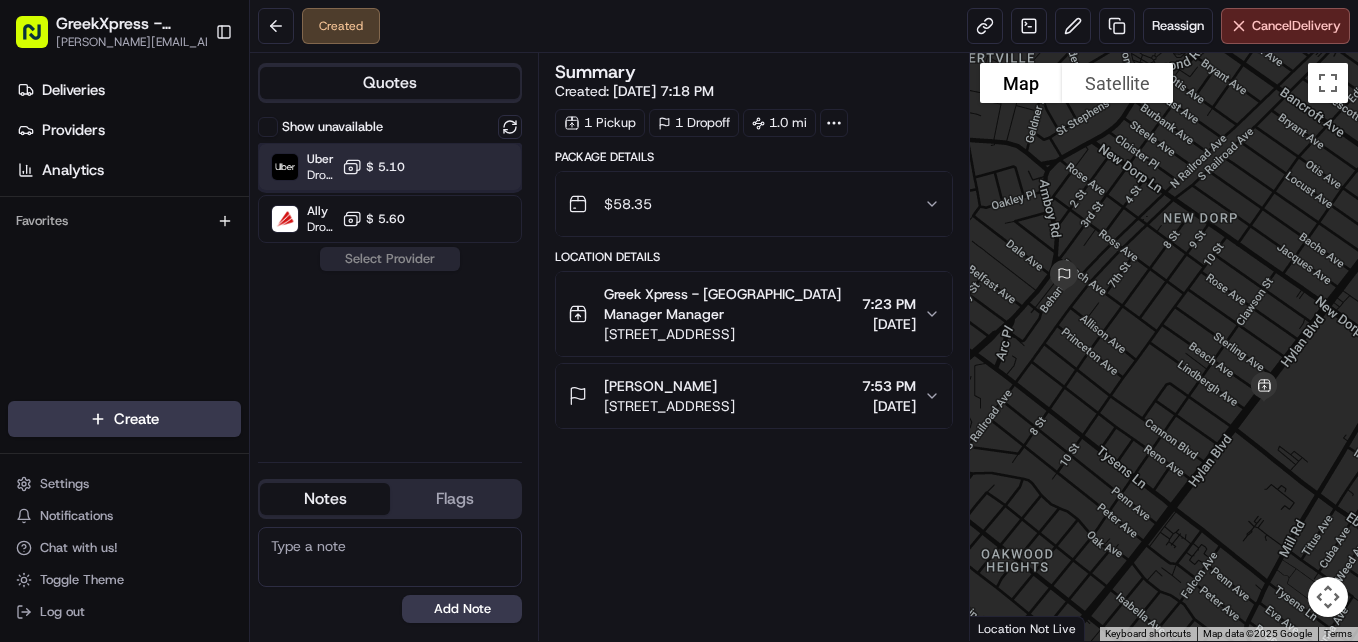 click on "Uber Dropoff ETA   24 minutes $   5.10" at bounding box center (390, 167) 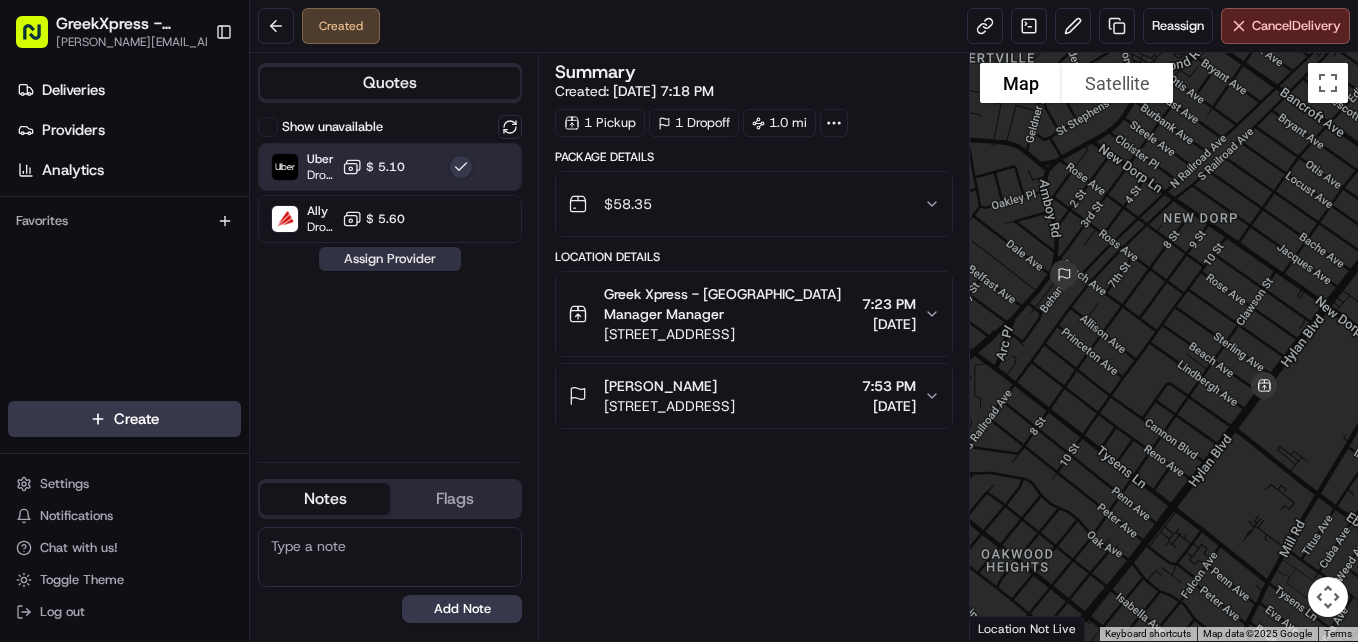 click on "Assign Provider" at bounding box center (390, 259) 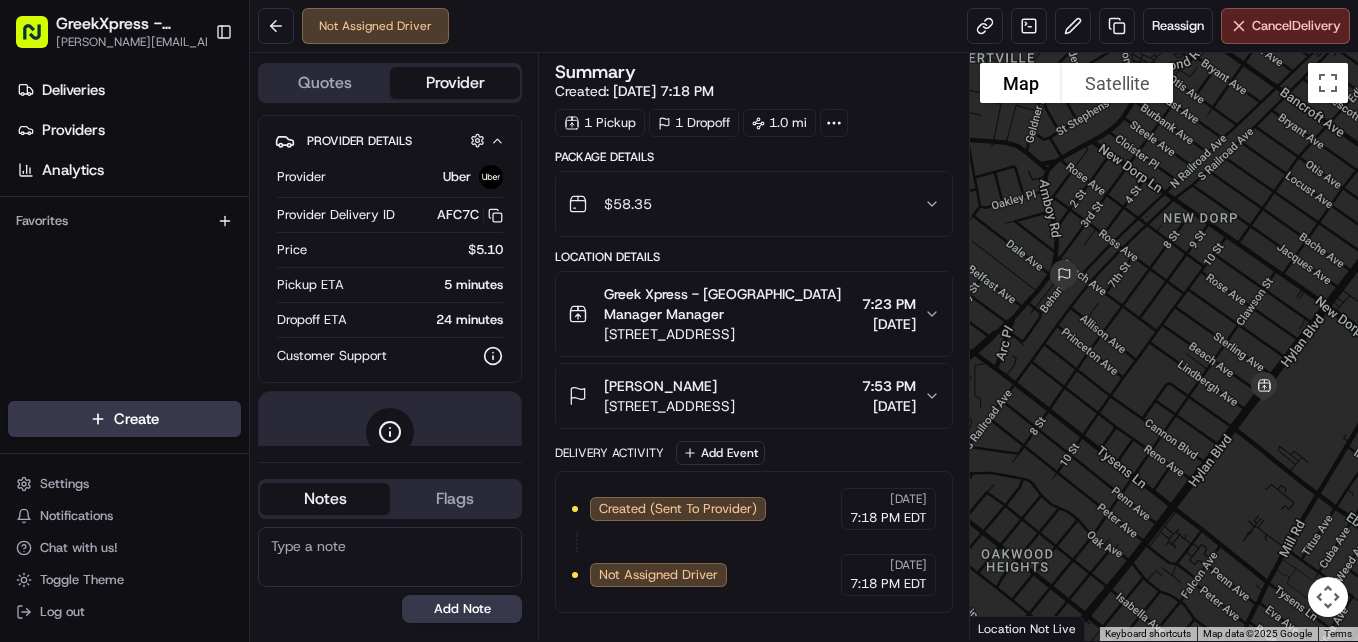 click on "Quotes Provider Provider Details Hidden ( 1 ) Provider Uber   Provider Delivery ID AFC7C Copy  del__pUr942sRvSbSELSIpr8fA AFC7C Price $5.10 Pickup ETA 5 minutes Dropoff ETA 24 minutes Customer Support Driver information is not available yet. Notes Flags [PERSON_NAME][EMAIL_ADDRESS][DOMAIN_NAME] [PERSON_NAME][EMAIL_ADDRESS][DOMAIN_NAME] Add Note [PERSON_NAME][EMAIL_ADDRESS][DOMAIN_NAME] [PERSON_NAME][EMAIL_ADDRESS][DOMAIN_NAME] Add Flag" at bounding box center [394, 347] 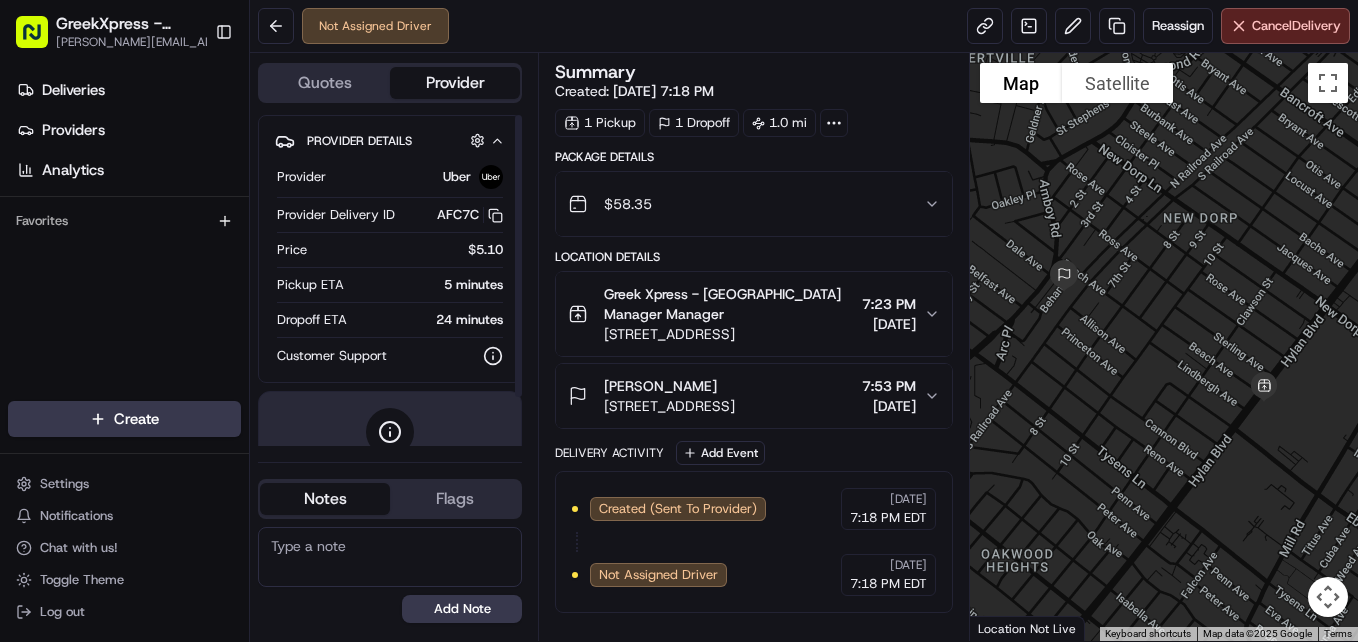 click at bounding box center (449, 356) 